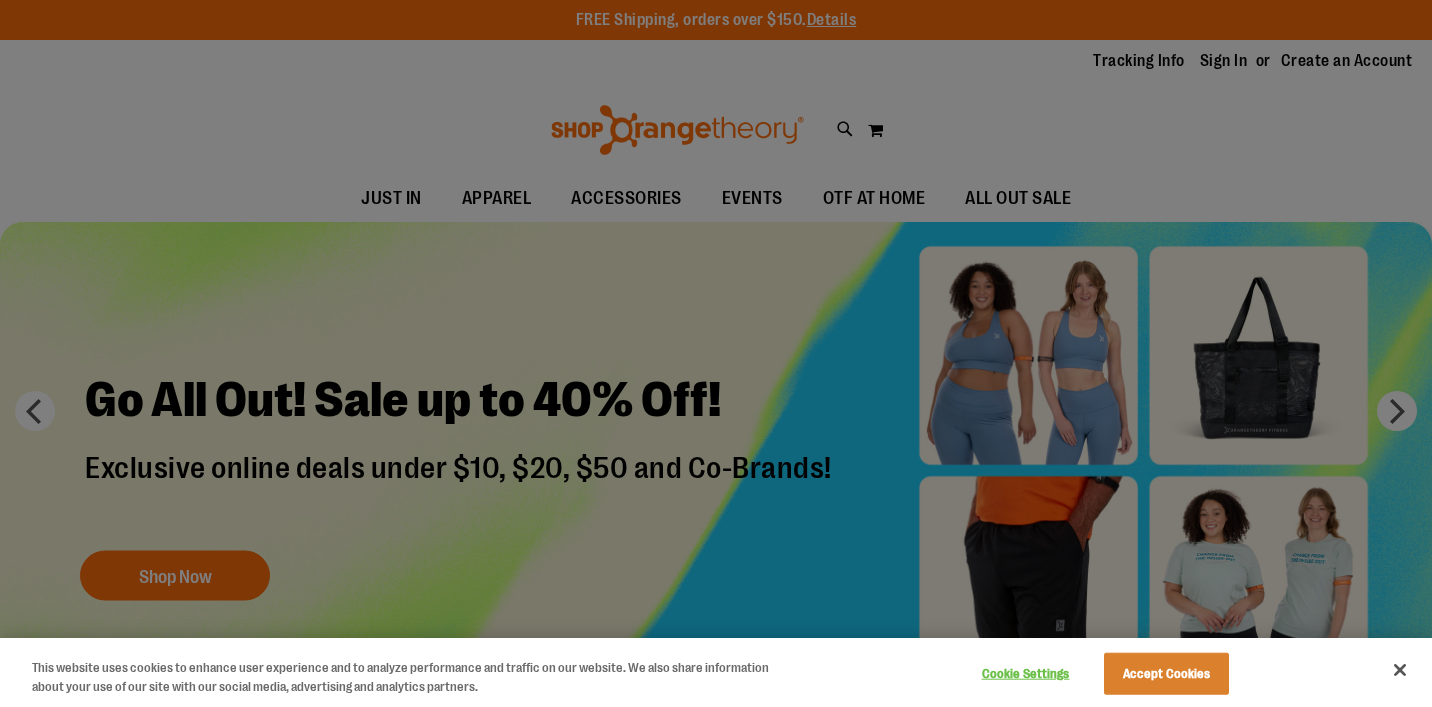 scroll, scrollTop: 0, scrollLeft: 0, axis: both 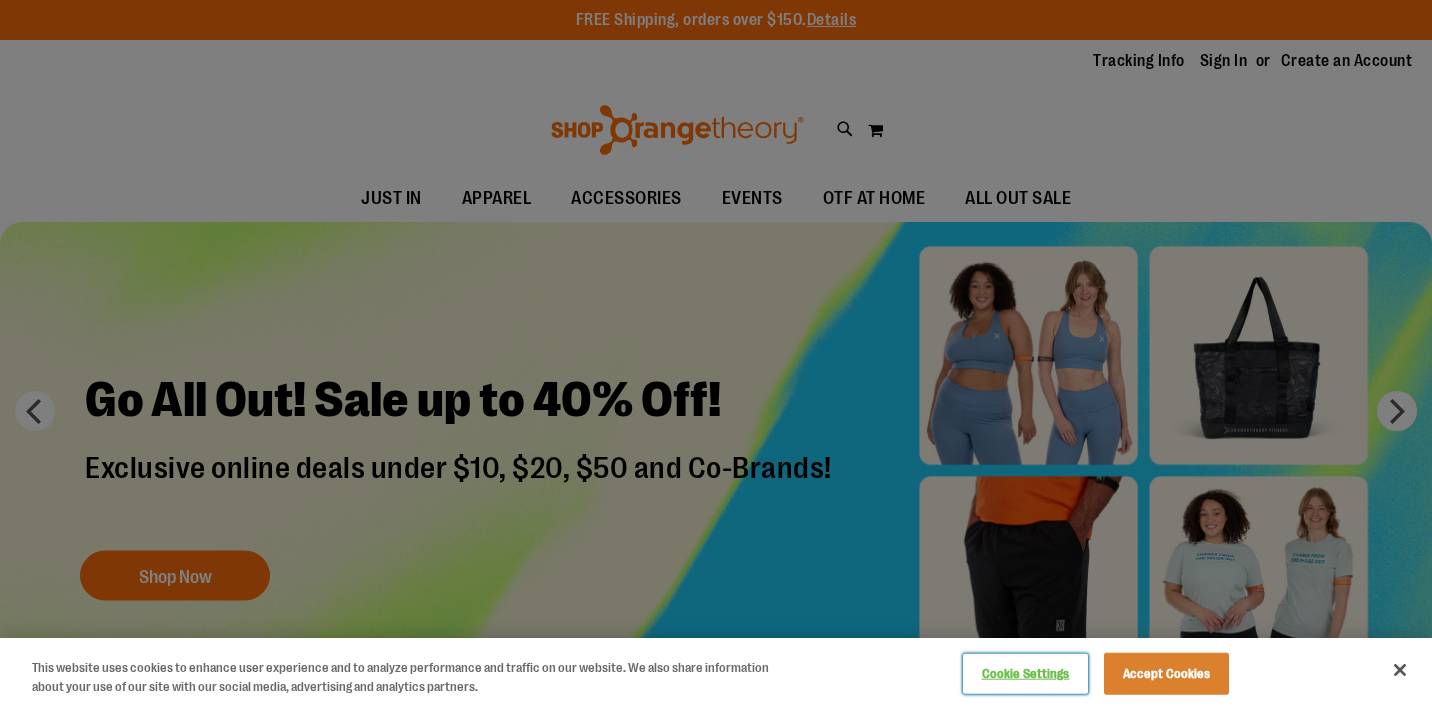 click on "Cookie Settings" at bounding box center [1025, 674] 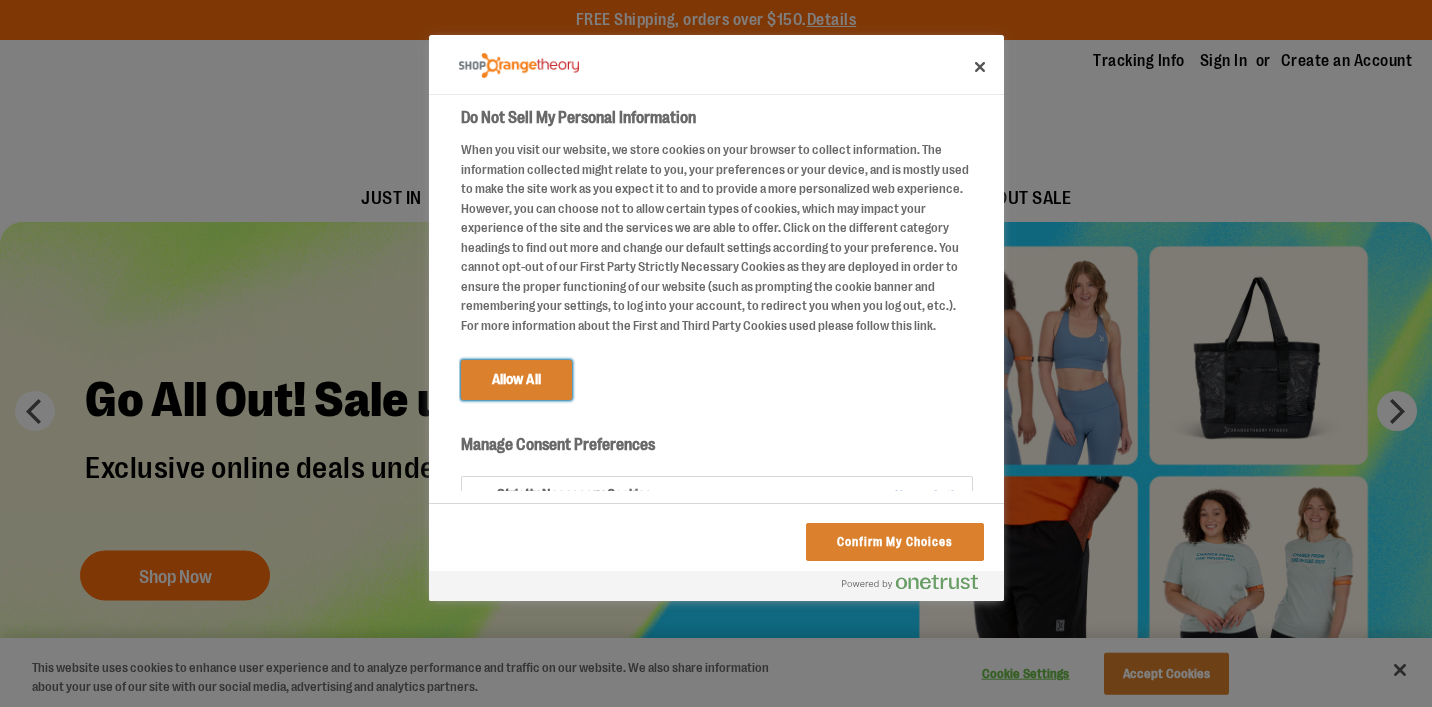 scroll, scrollTop: 70, scrollLeft: 0, axis: vertical 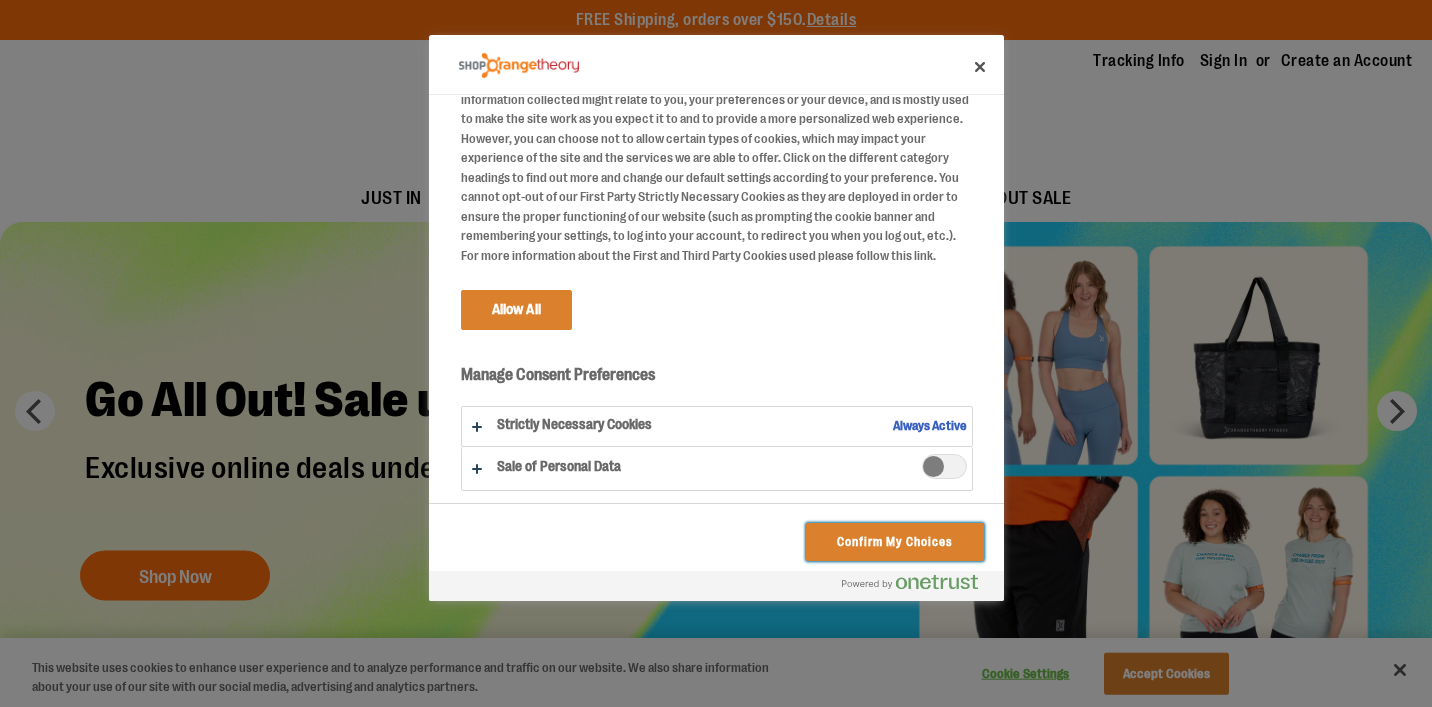 click on "Confirm My Choices" at bounding box center [894, 542] 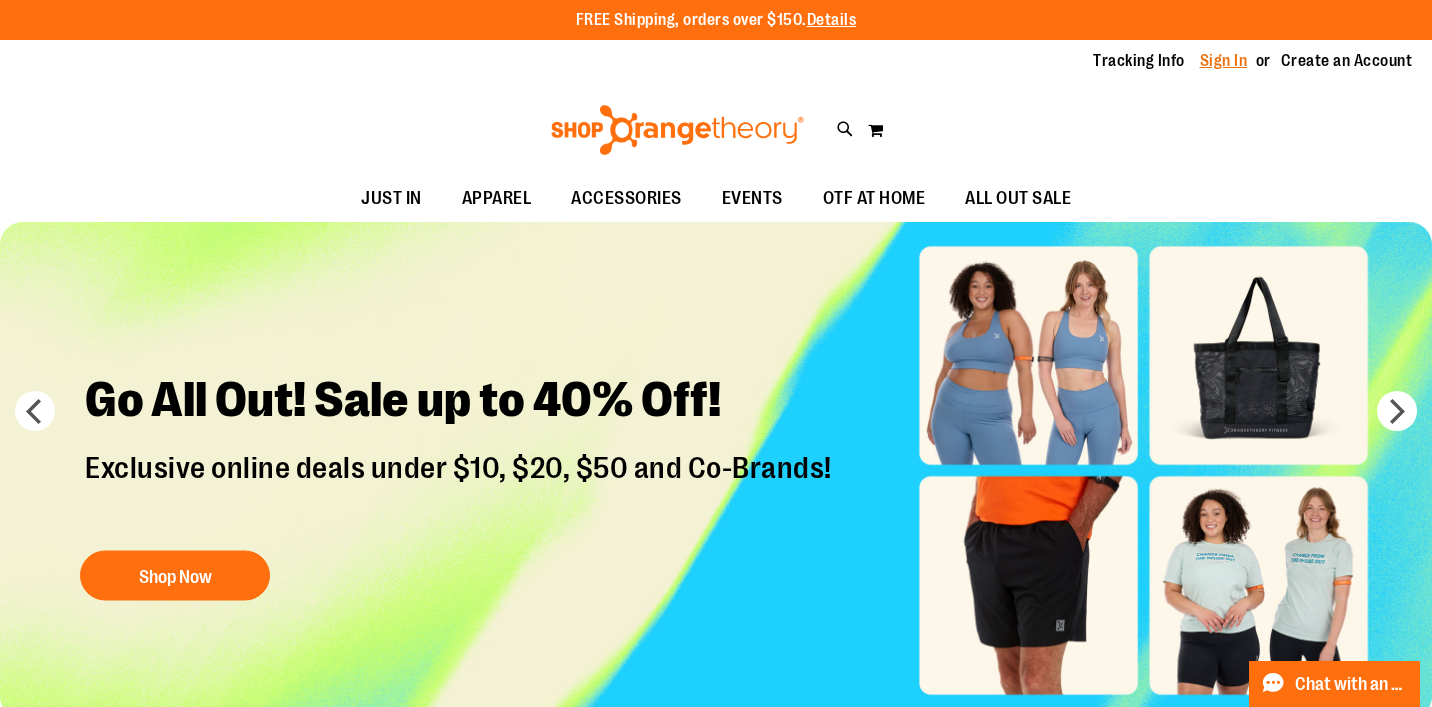 click on "Sign In" at bounding box center (1224, 61) 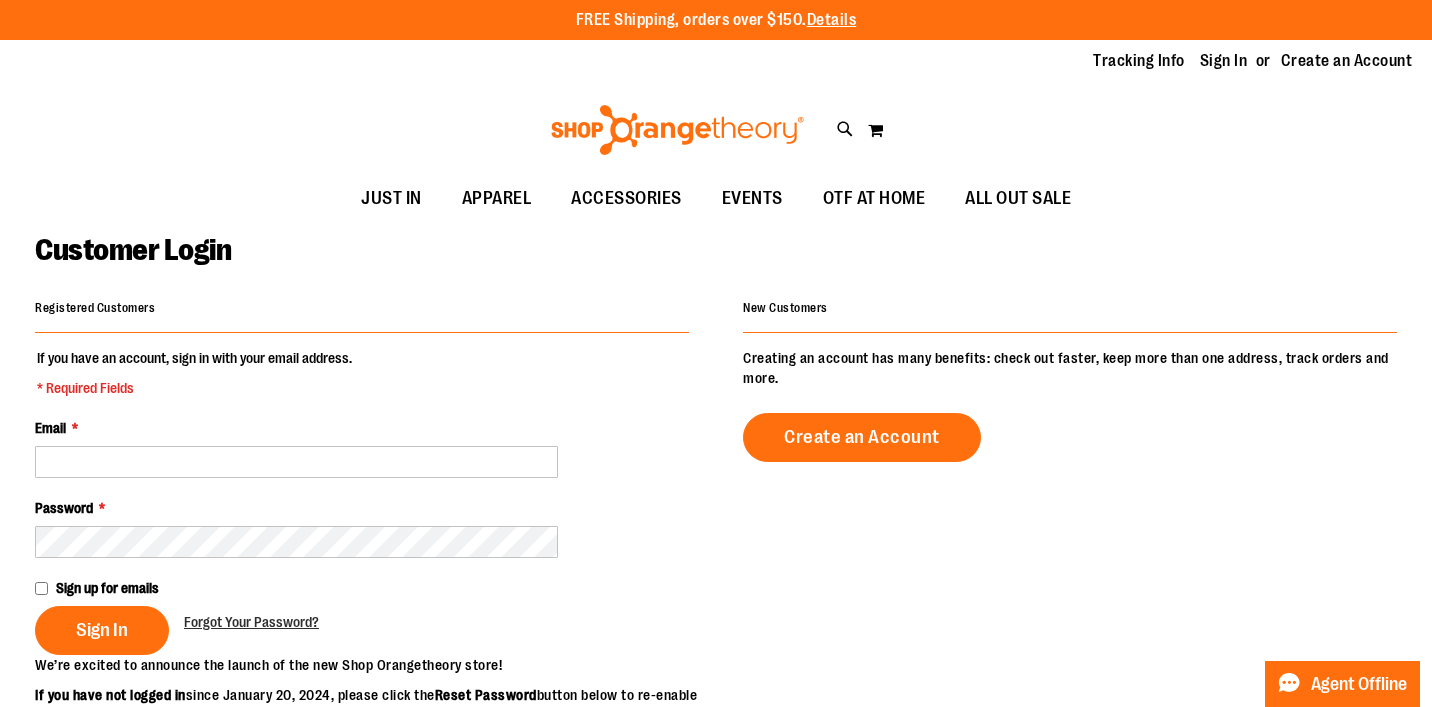 scroll, scrollTop: 0, scrollLeft: 0, axis: both 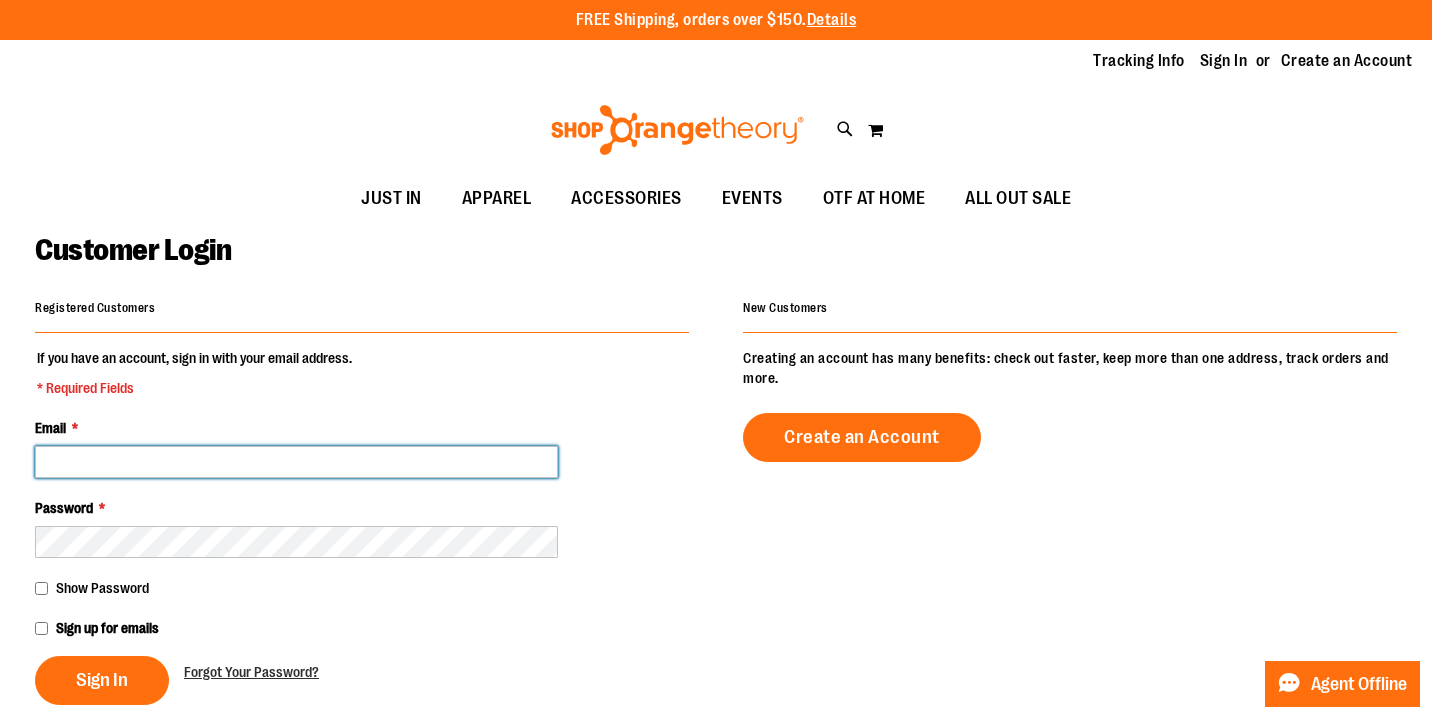 type on "**********" 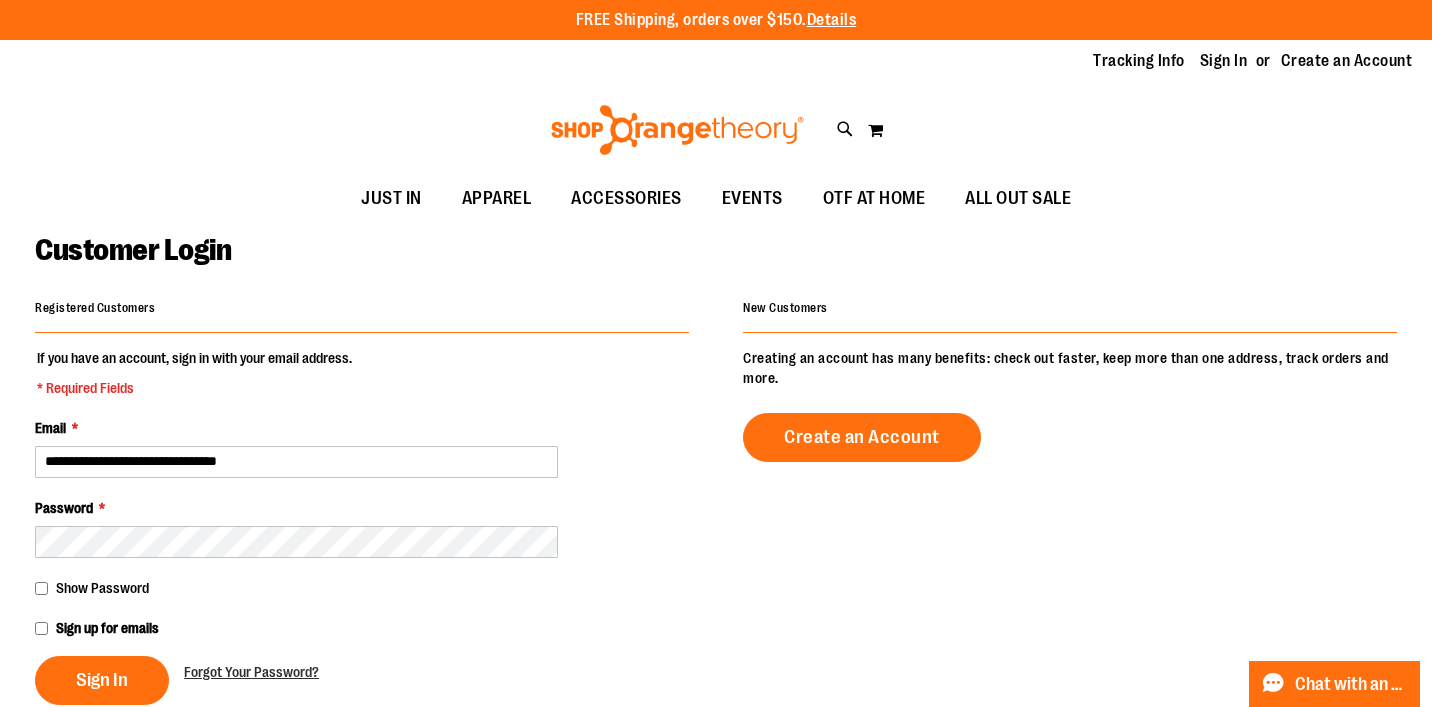 type on "**********" 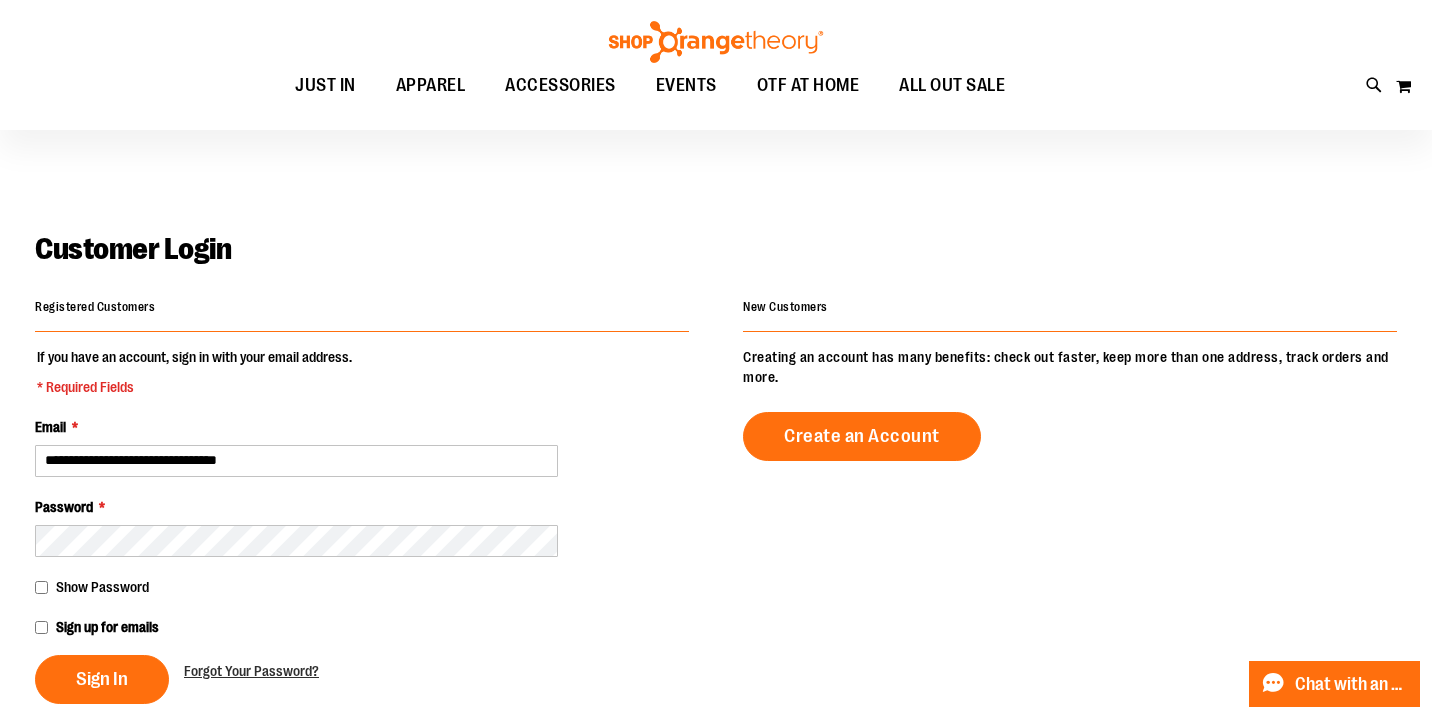 scroll, scrollTop: 114, scrollLeft: 0, axis: vertical 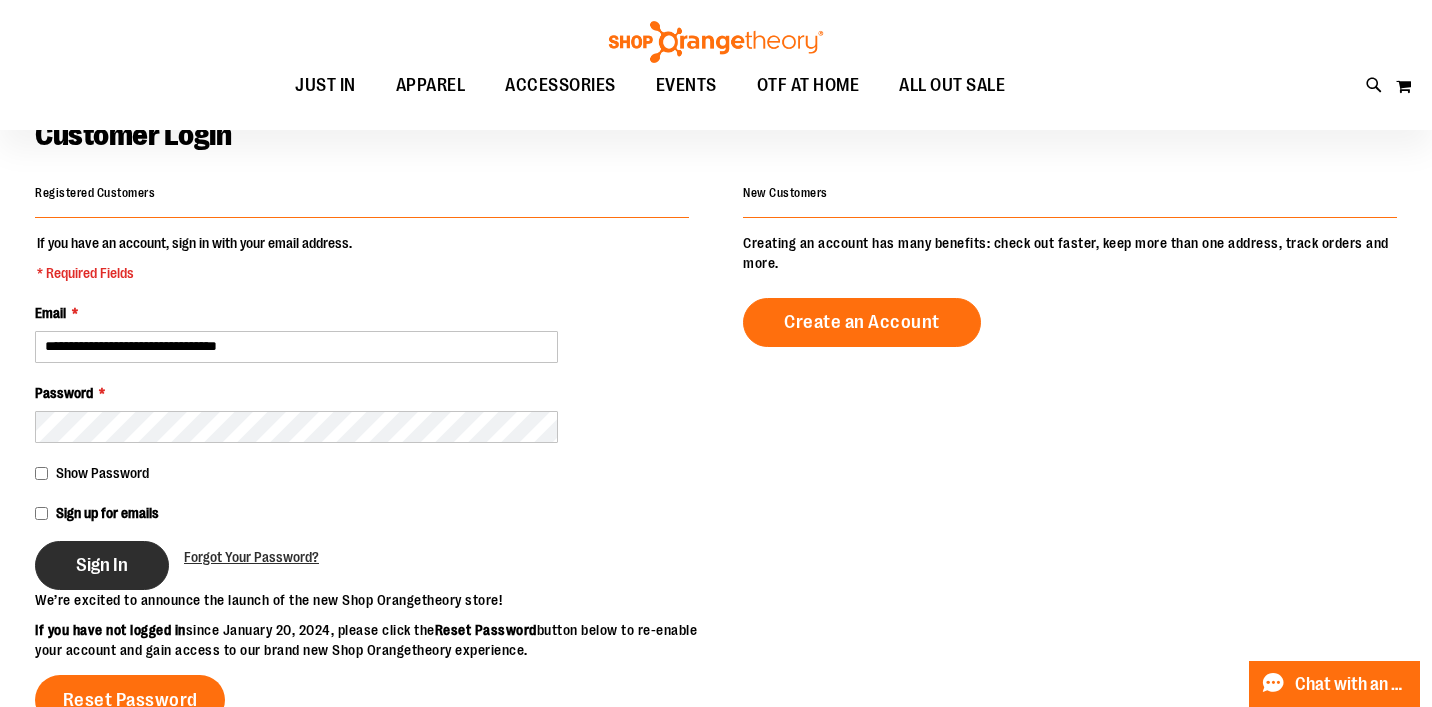click on "Sign In" at bounding box center [102, 565] 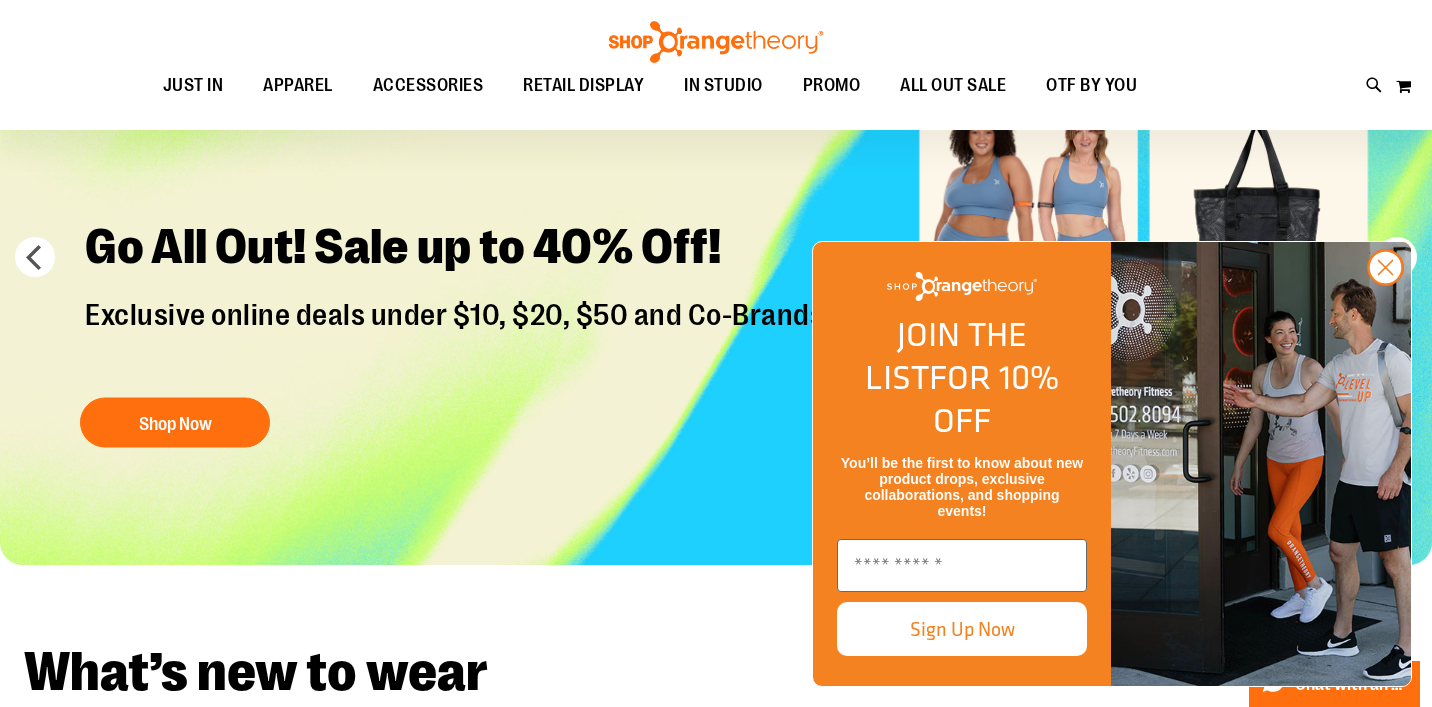 scroll, scrollTop: 159, scrollLeft: 0, axis: vertical 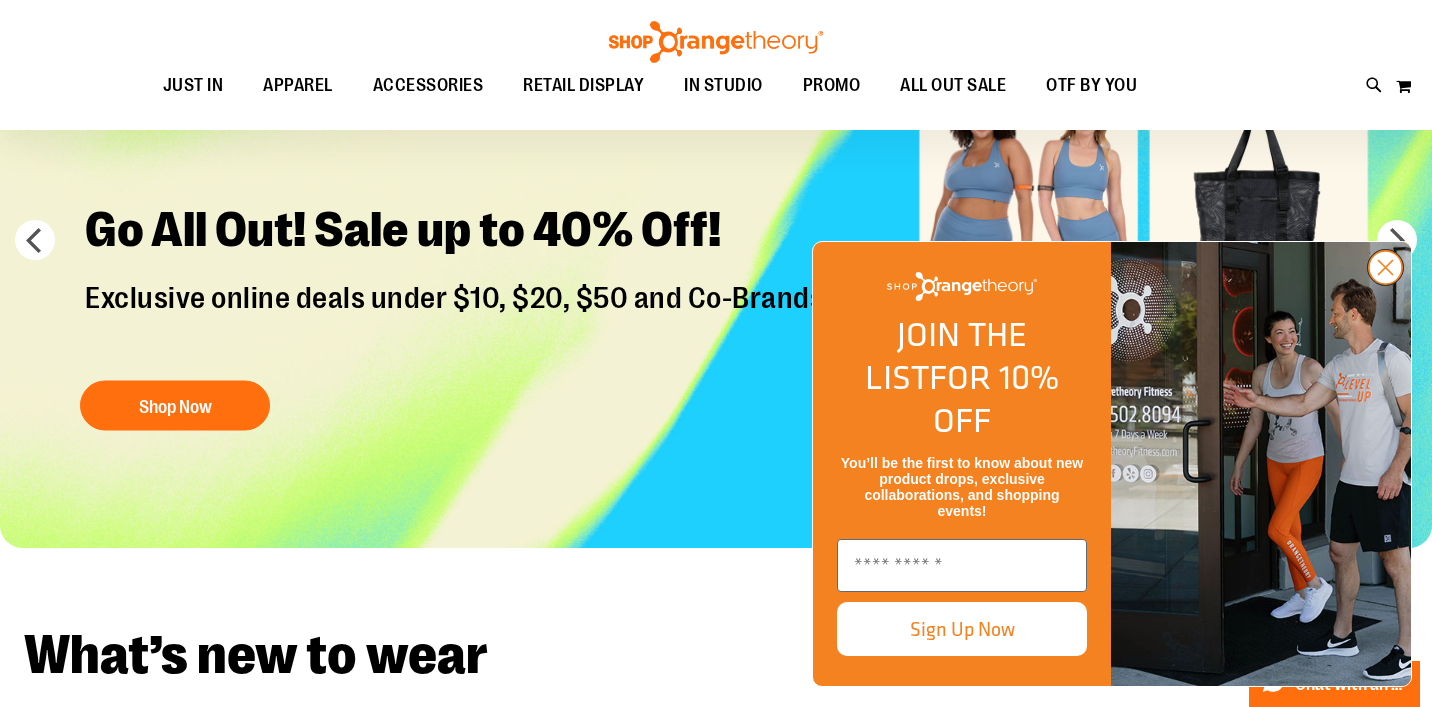 type on "**********" 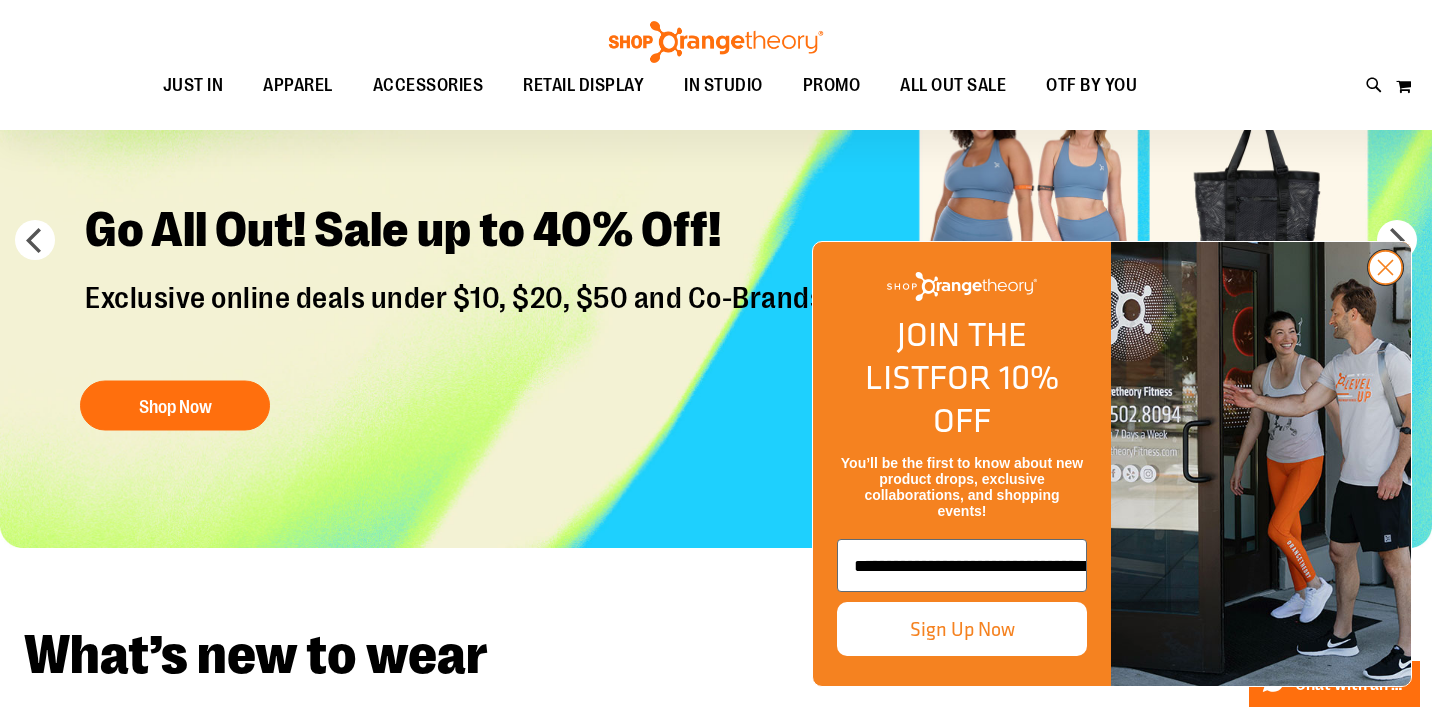 type on "**********" 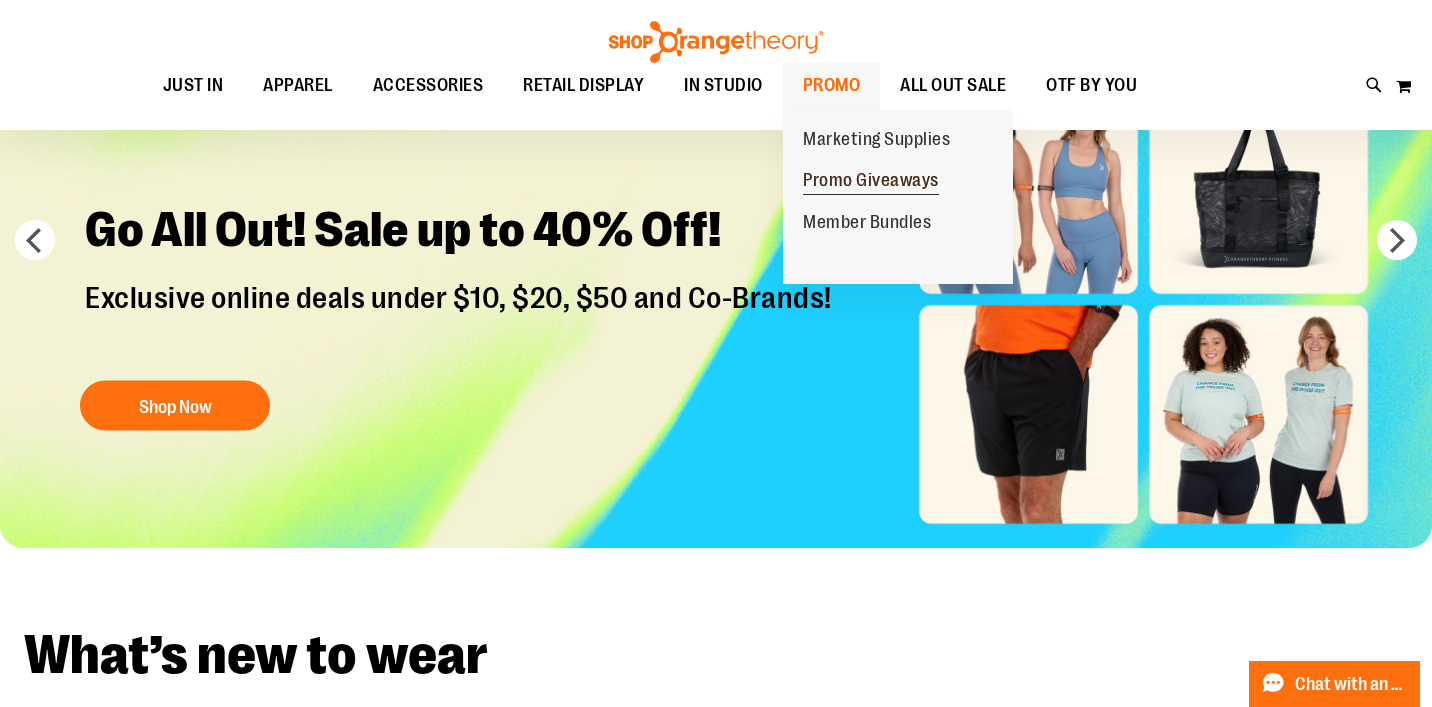 click on "Promo Giveaways" at bounding box center (871, 182) 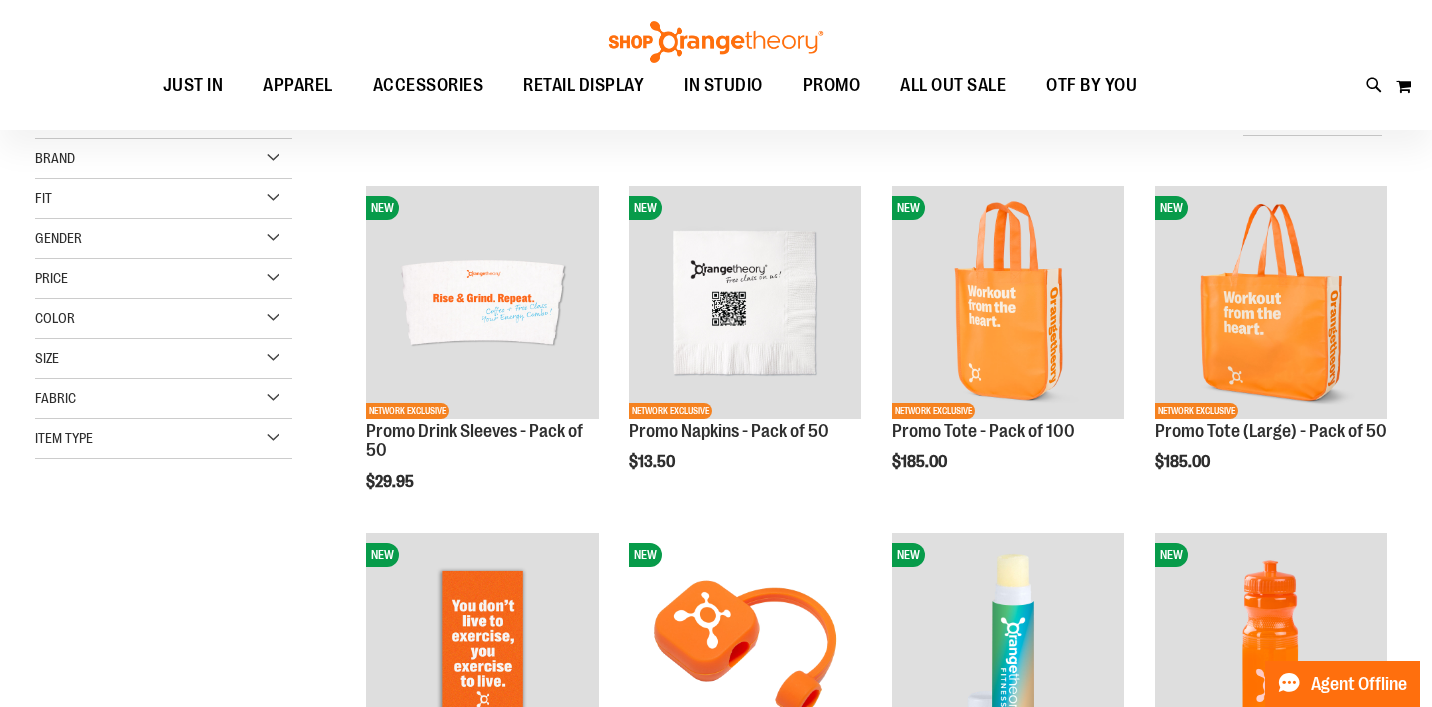 scroll, scrollTop: 122, scrollLeft: 0, axis: vertical 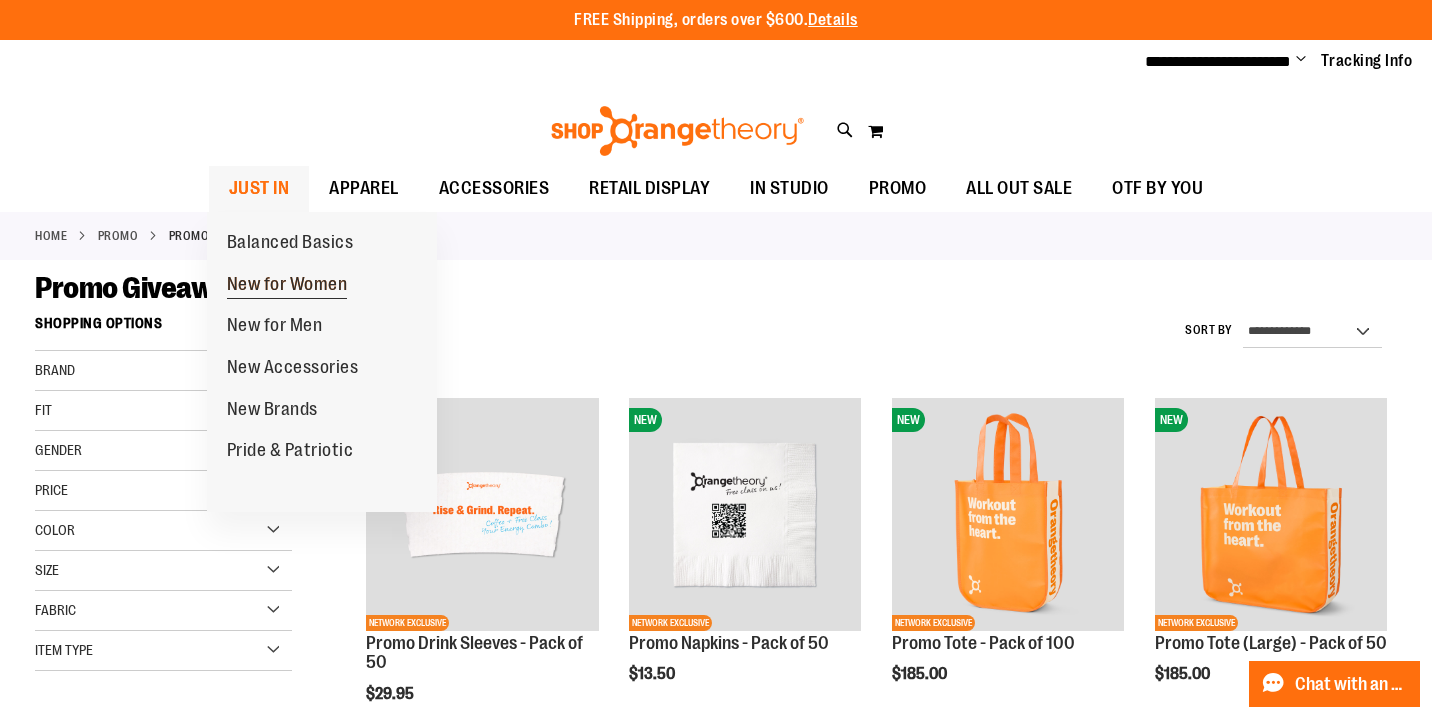 type on "**********" 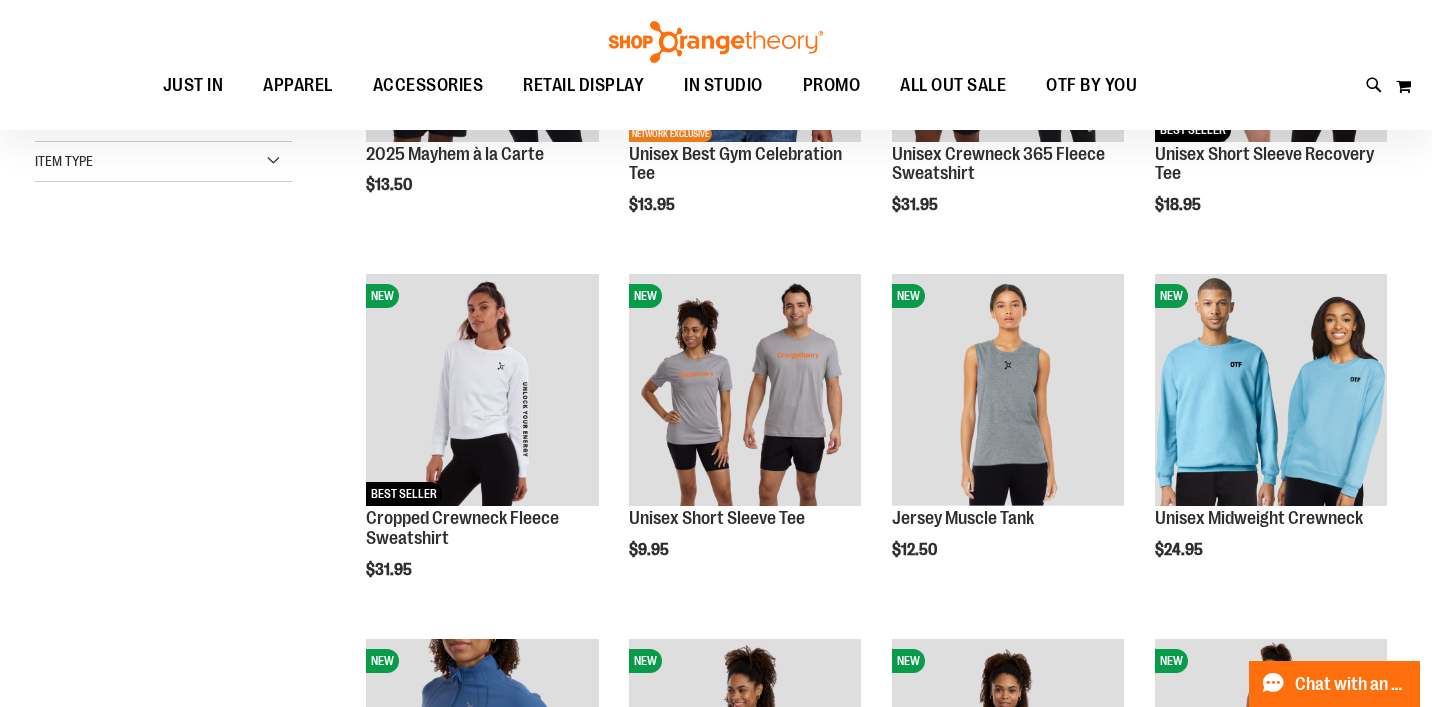 scroll, scrollTop: 285, scrollLeft: 0, axis: vertical 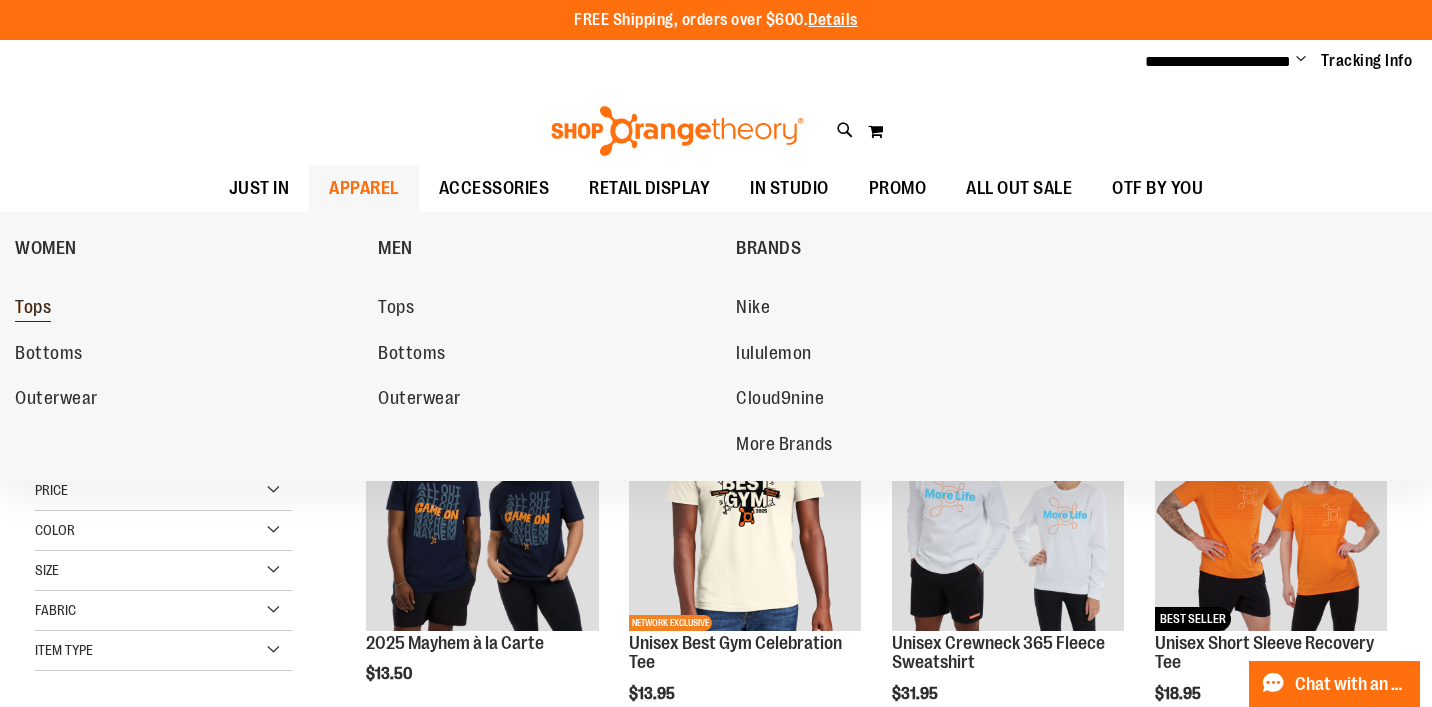 type on "**********" 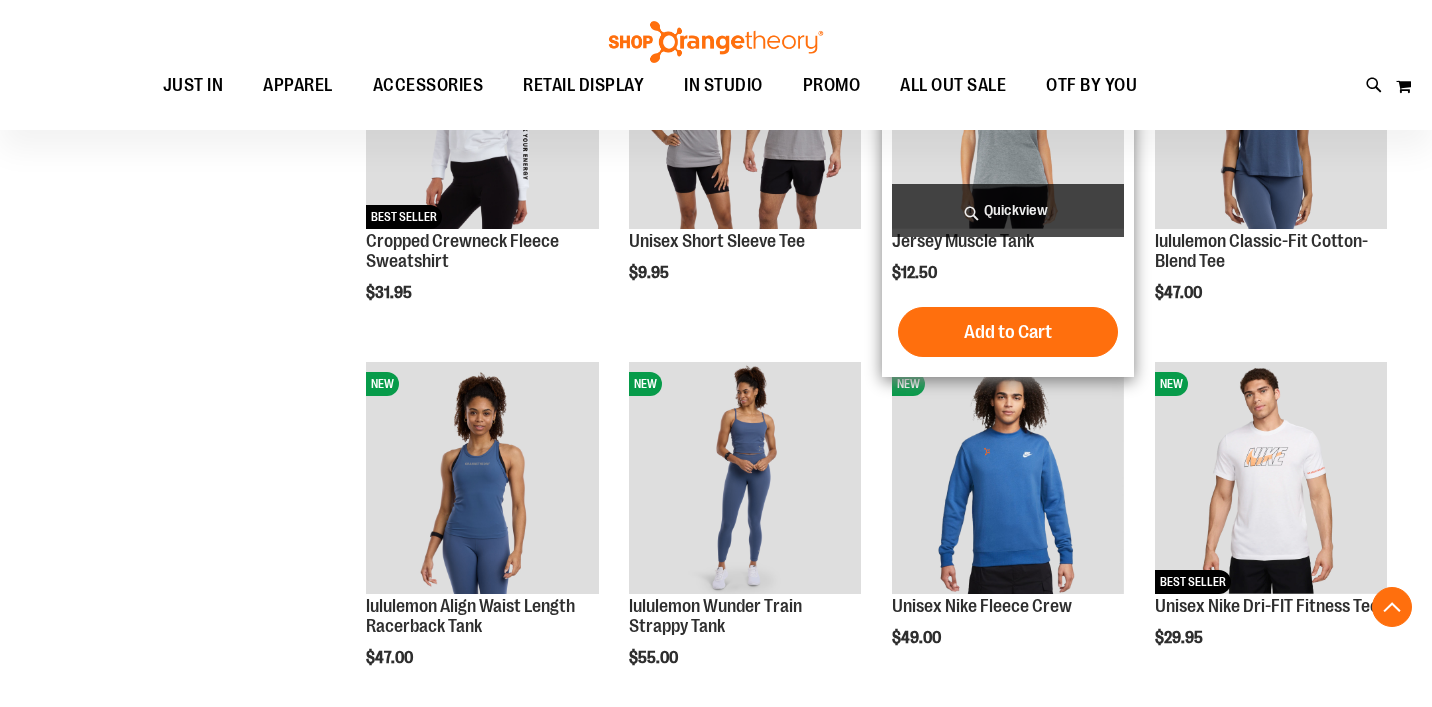 scroll, scrollTop: 630, scrollLeft: 0, axis: vertical 